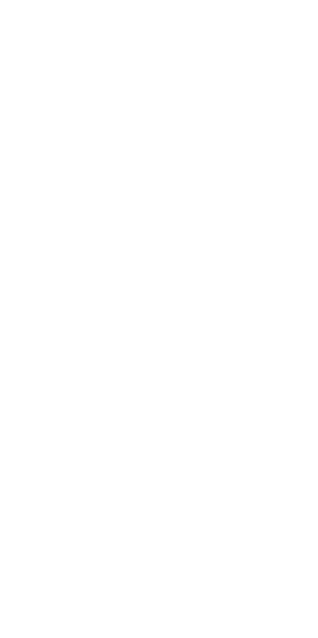 scroll, scrollTop: 0, scrollLeft: 0, axis: both 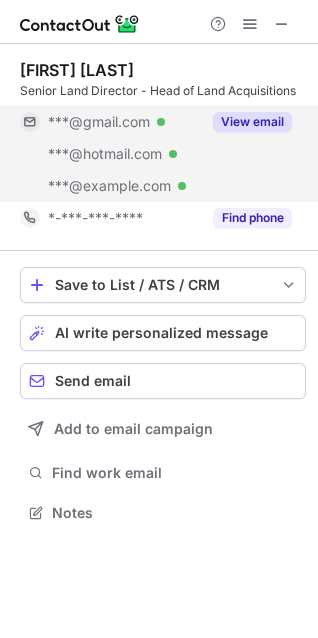click on "View email" at bounding box center (252, 122) 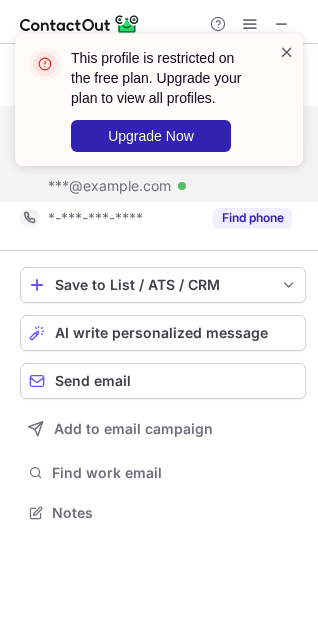 click at bounding box center (287, 52) 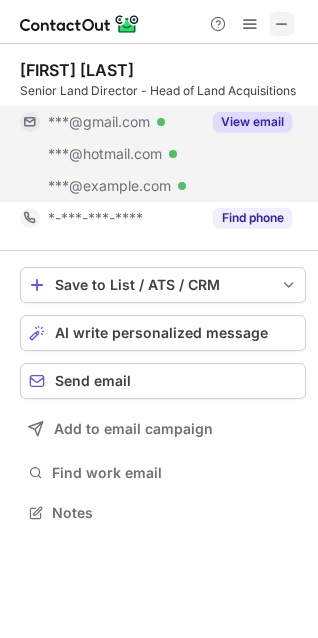 click at bounding box center [282, 24] 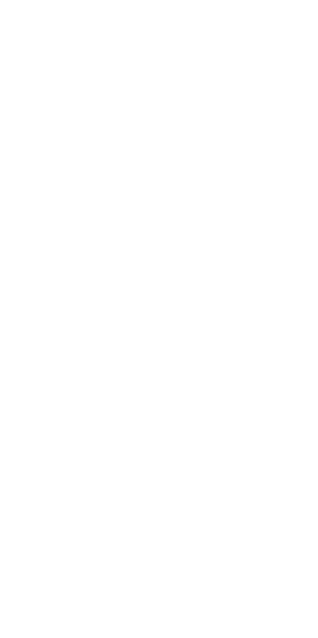 scroll, scrollTop: 0, scrollLeft: 0, axis: both 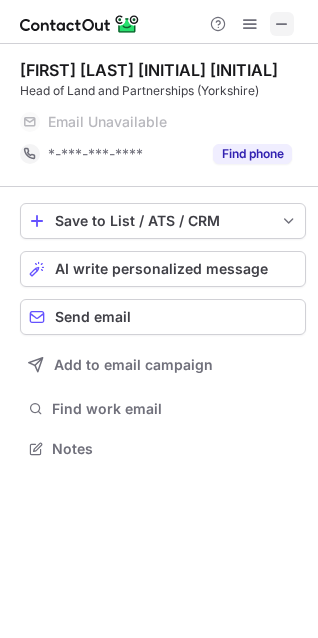 click at bounding box center (282, 24) 